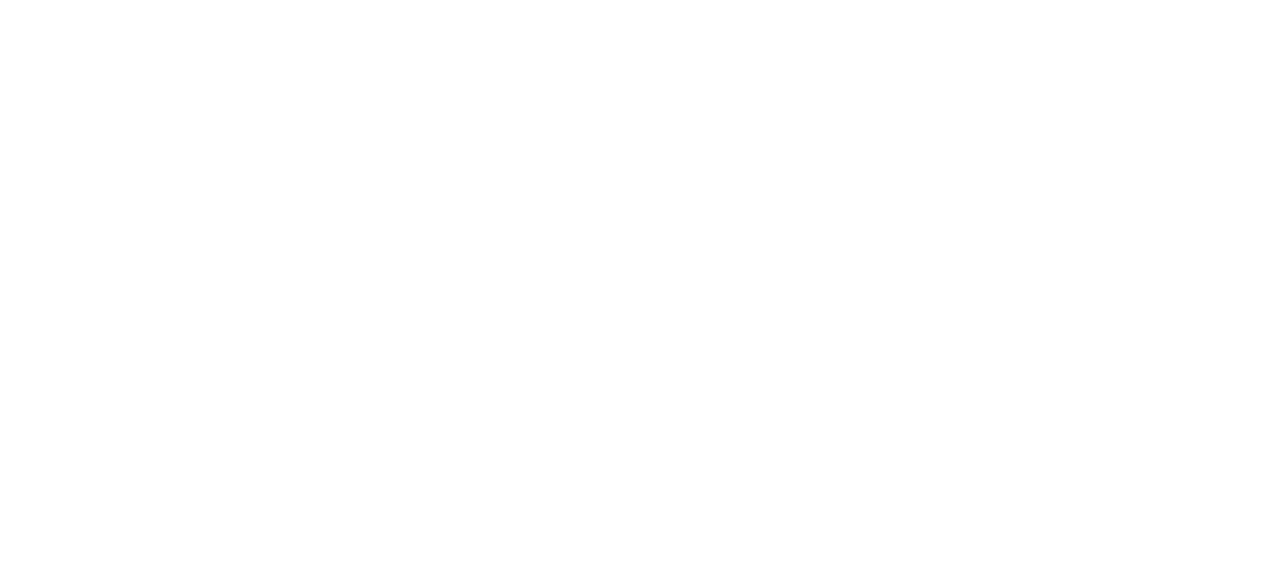 scroll, scrollTop: 0, scrollLeft: 0, axis: both 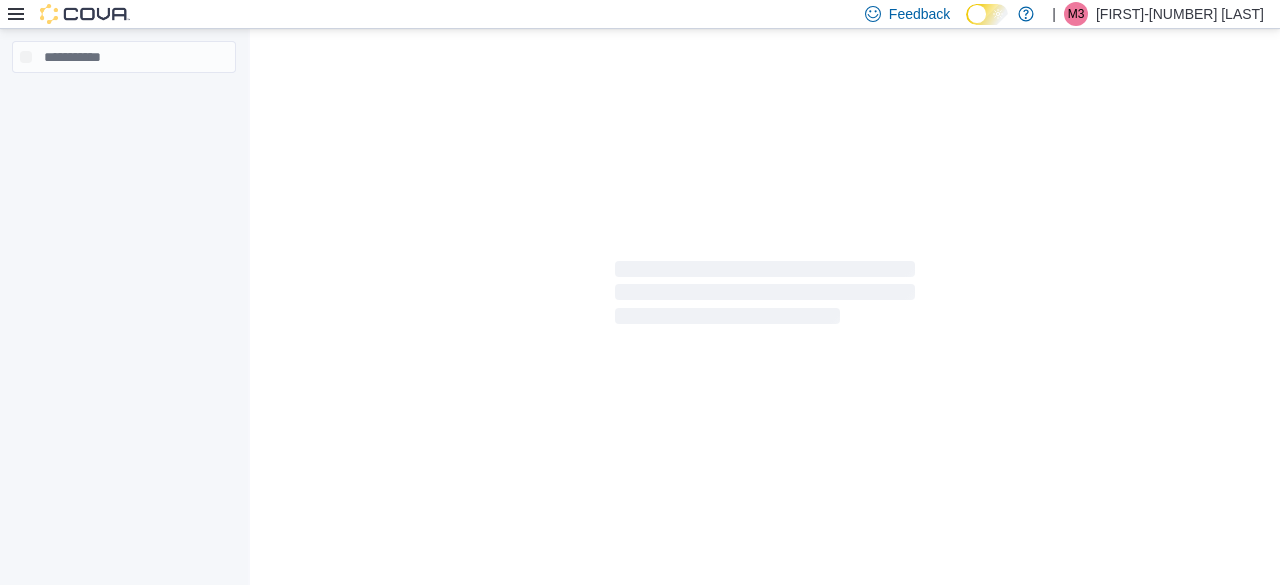 click 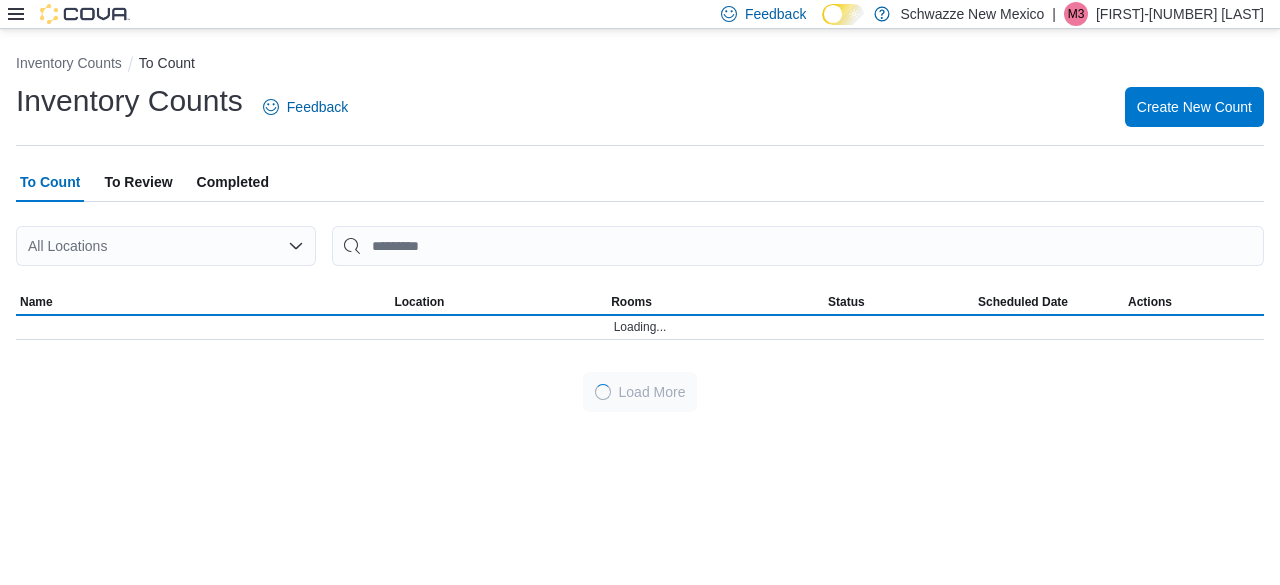 click 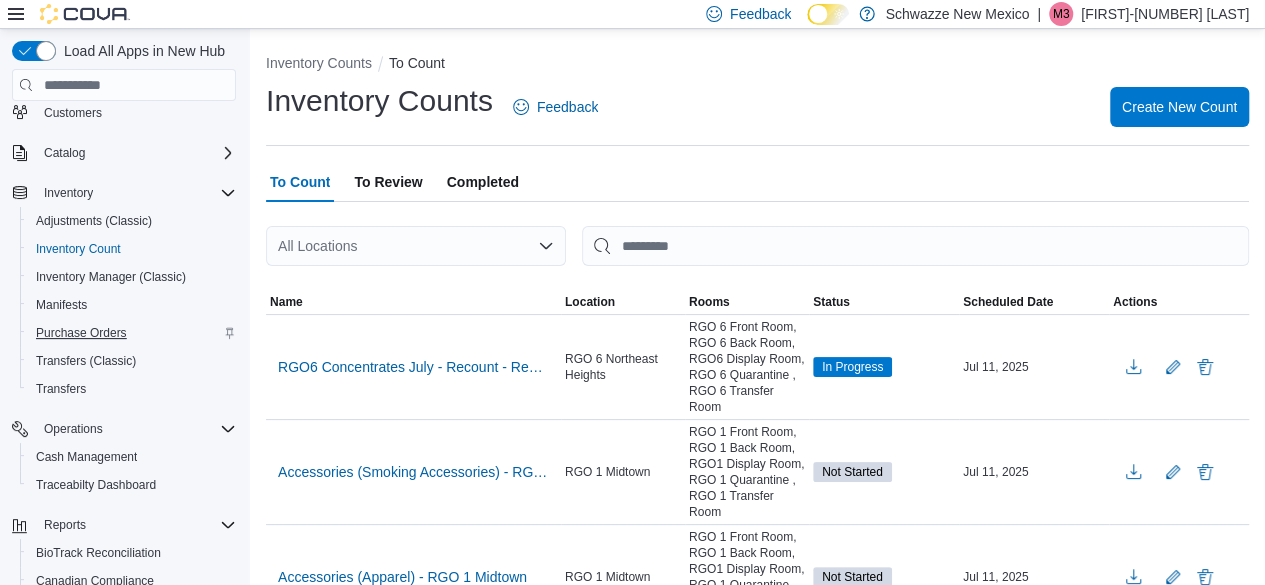 scroll, scrollTop: 98, scrollLeft: 0, axis: vertical 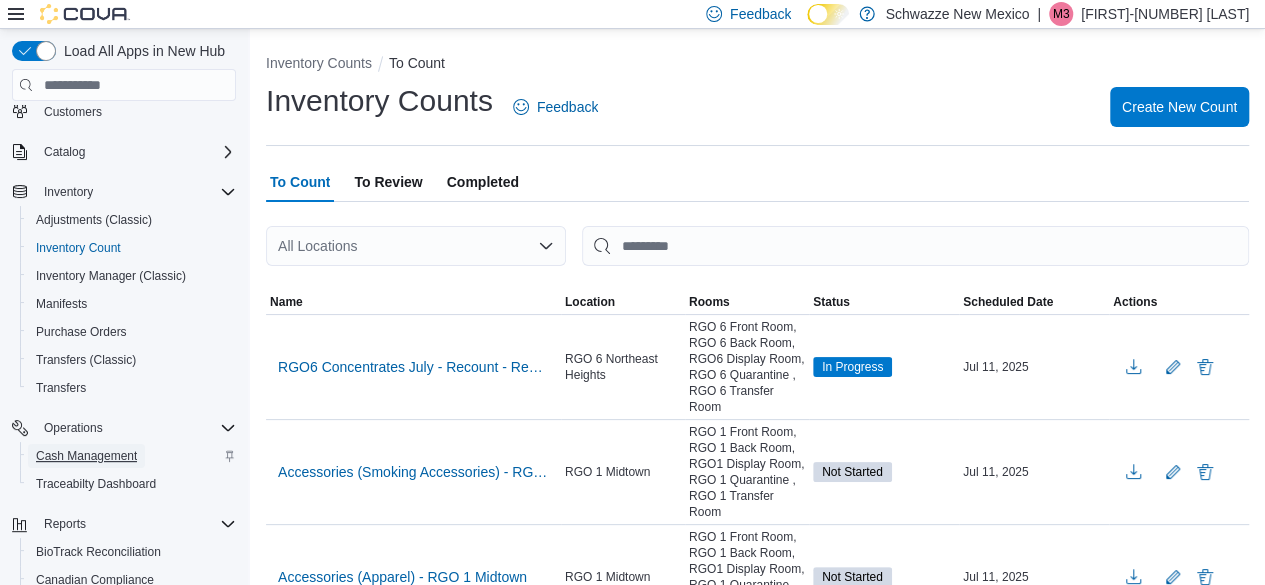click on "Cash Management" at bounding box center (86, 456) 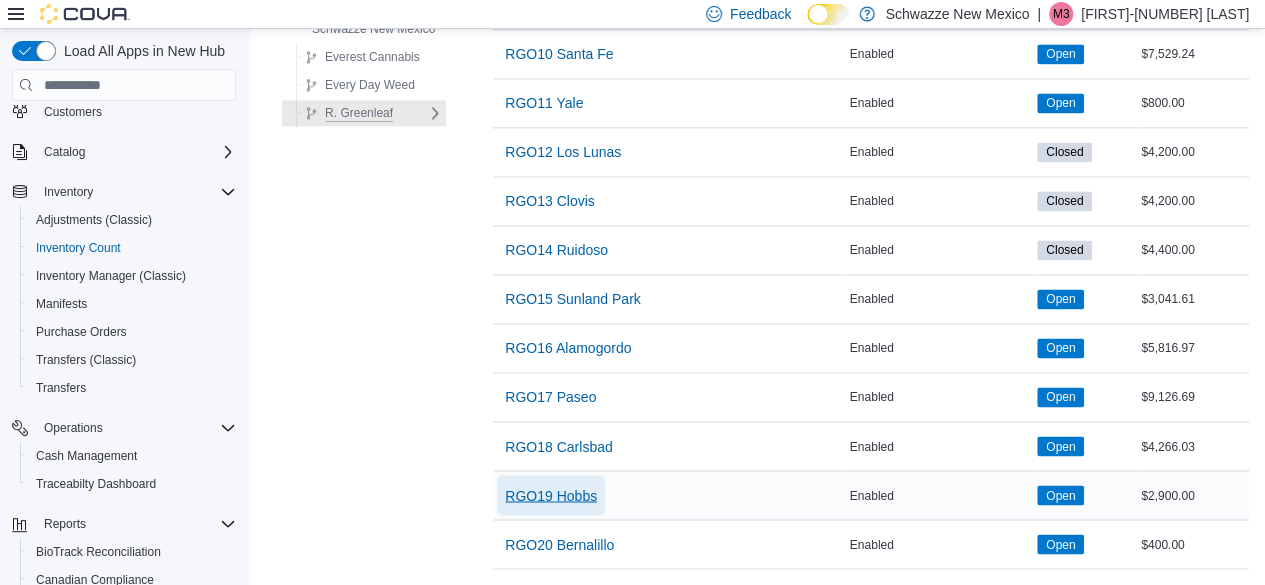 click on "RGO19 Hobbs" at bounding box center (551, 495) 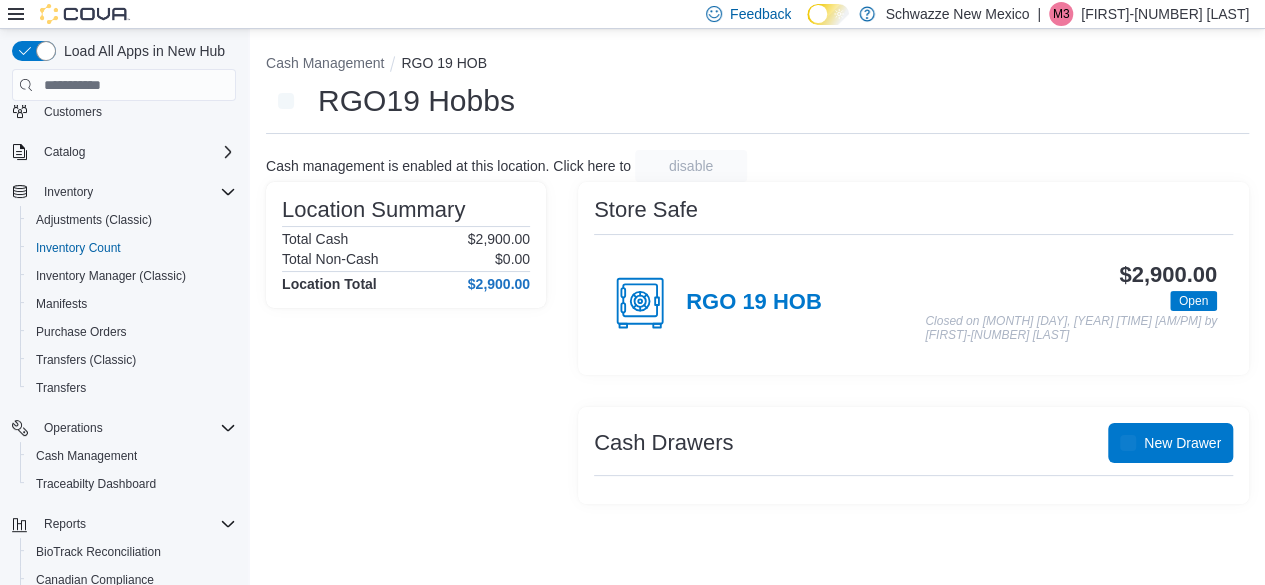 scroll, scrollTop: 0, scrollLeft: 0, axis: both 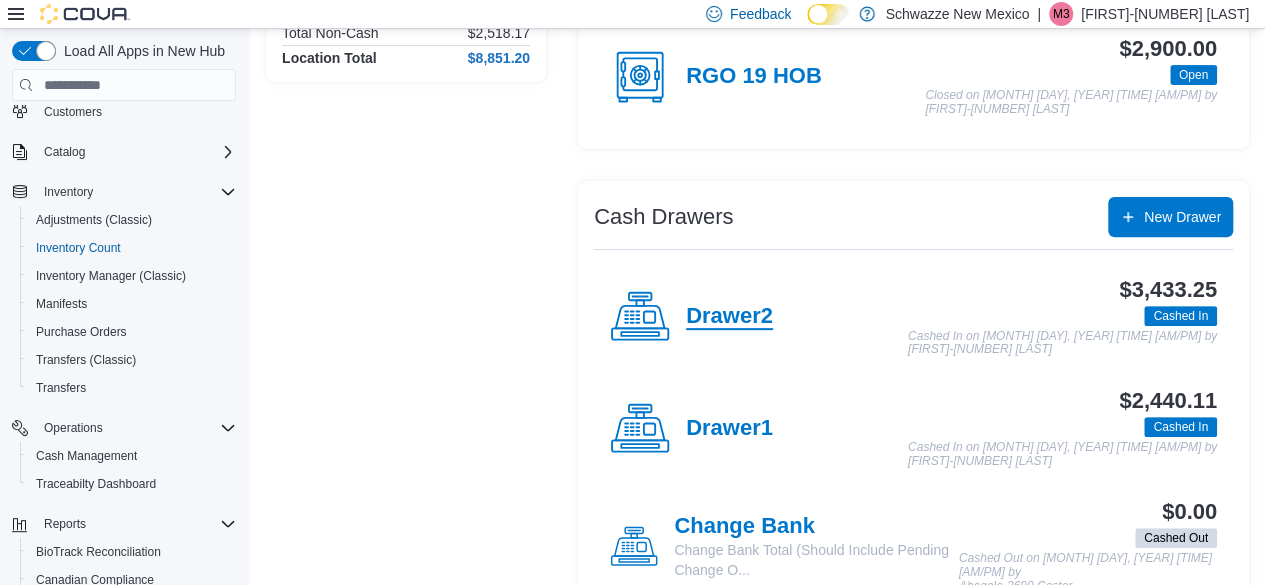 click on "Drawer2" at bounding box center [729, 317] 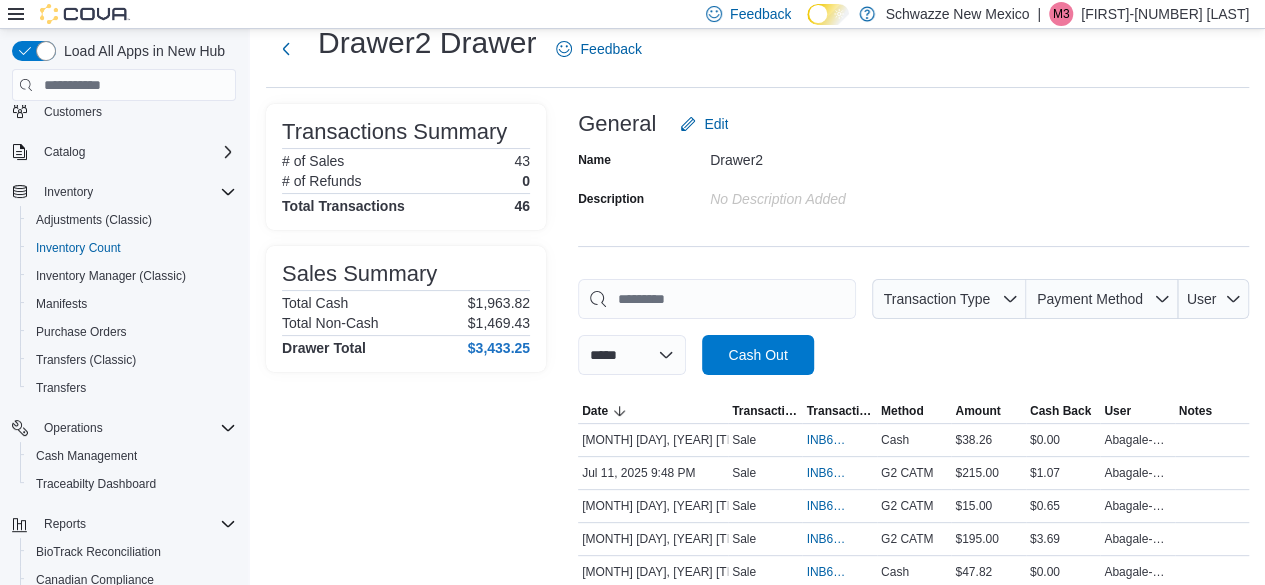 scroll, scrollTop: 0, scrollLeft: 0, axis: both 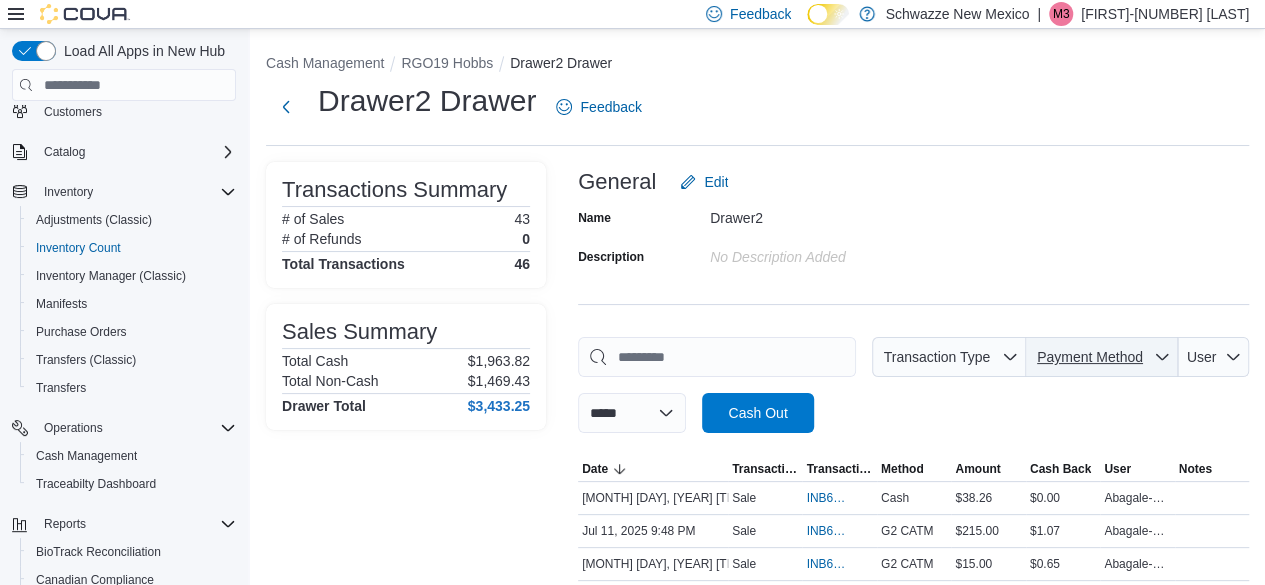 click on "Payment Method" at bounding box center [1090, 357] 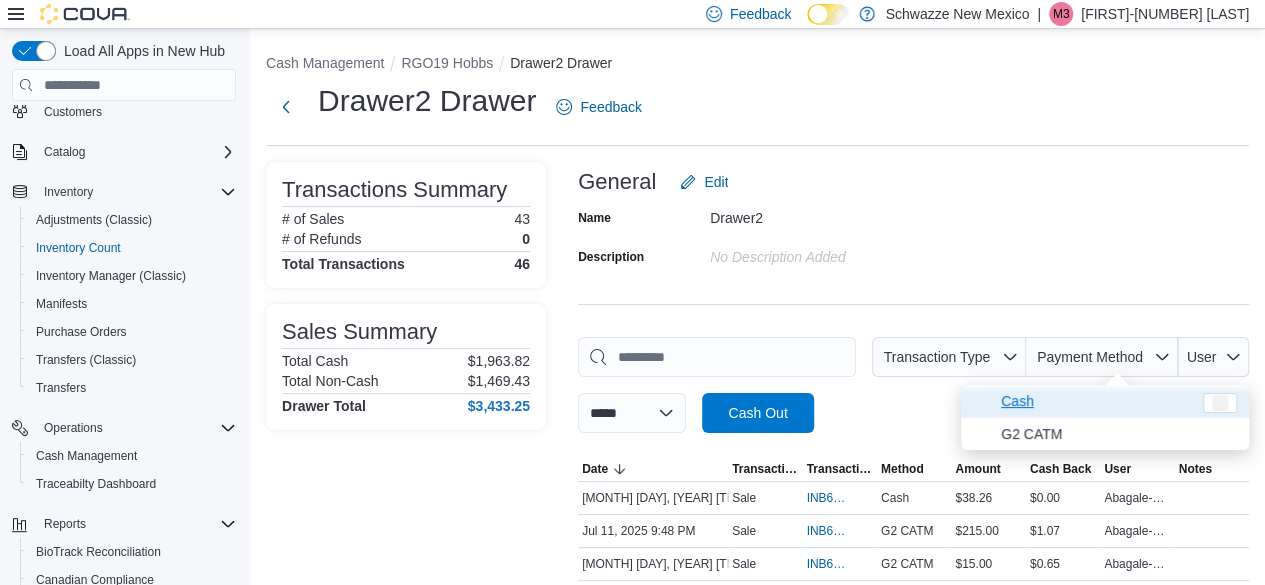 click on "Cash" at bounding box center (1096, 401) 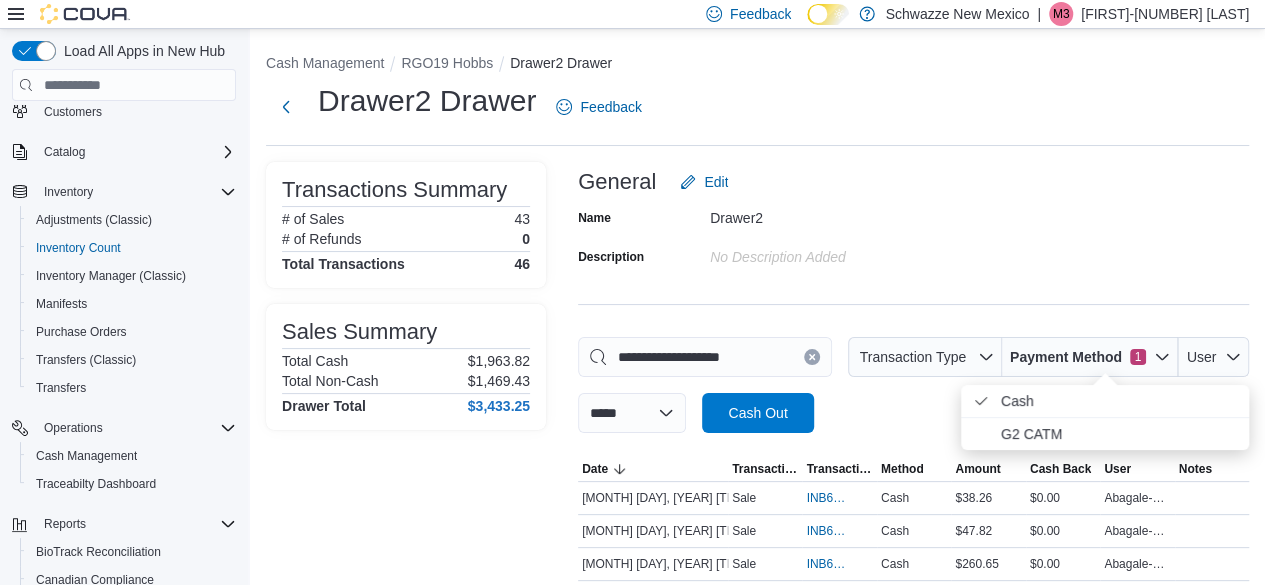 click on "**********" at bounding box center [913, 385] 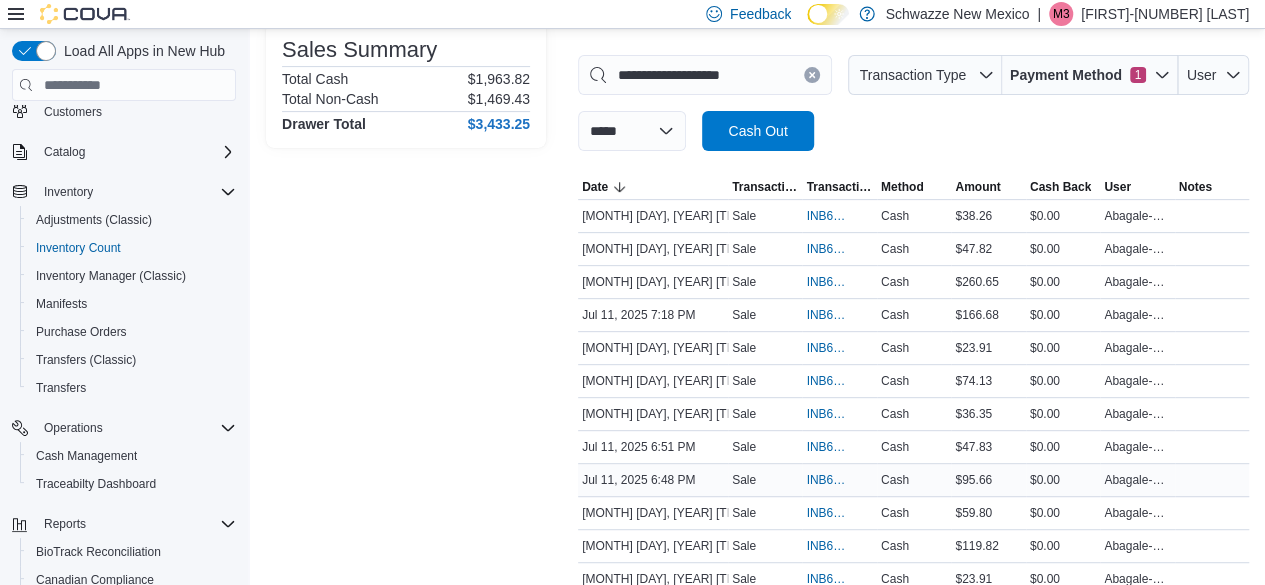 scroll, scrollTop: 285, scrollLeft: 0, axis: vertical 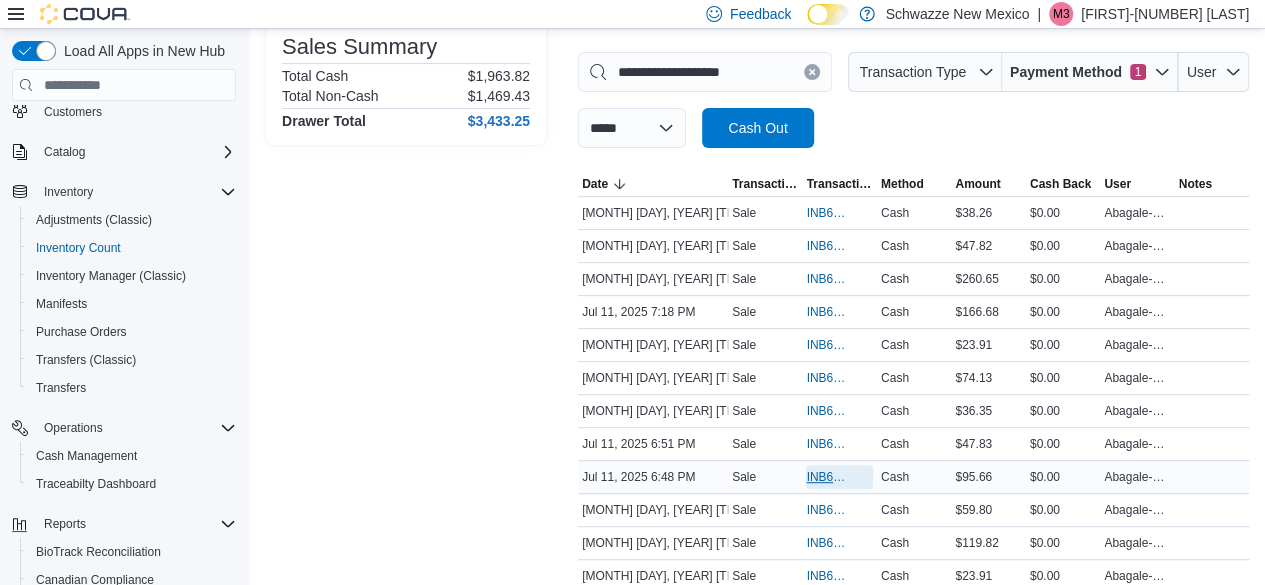 click on "INB6W5-[NUMBER]" at bounding box center (829, 477) 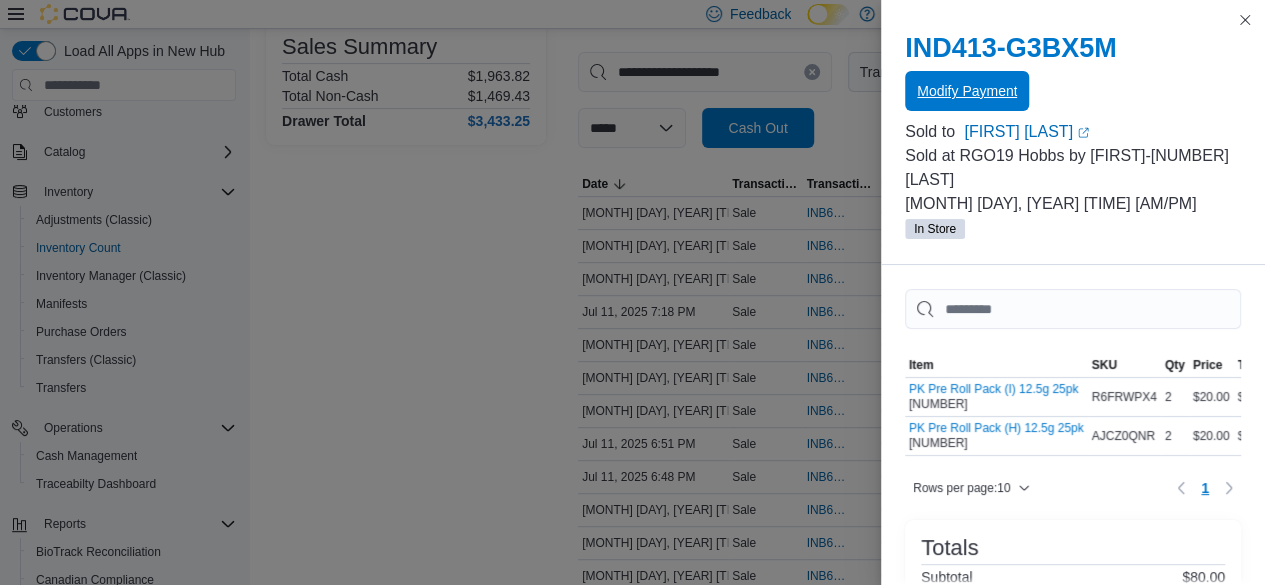 click on "Modify Payment" at bounding box center (967, 91) 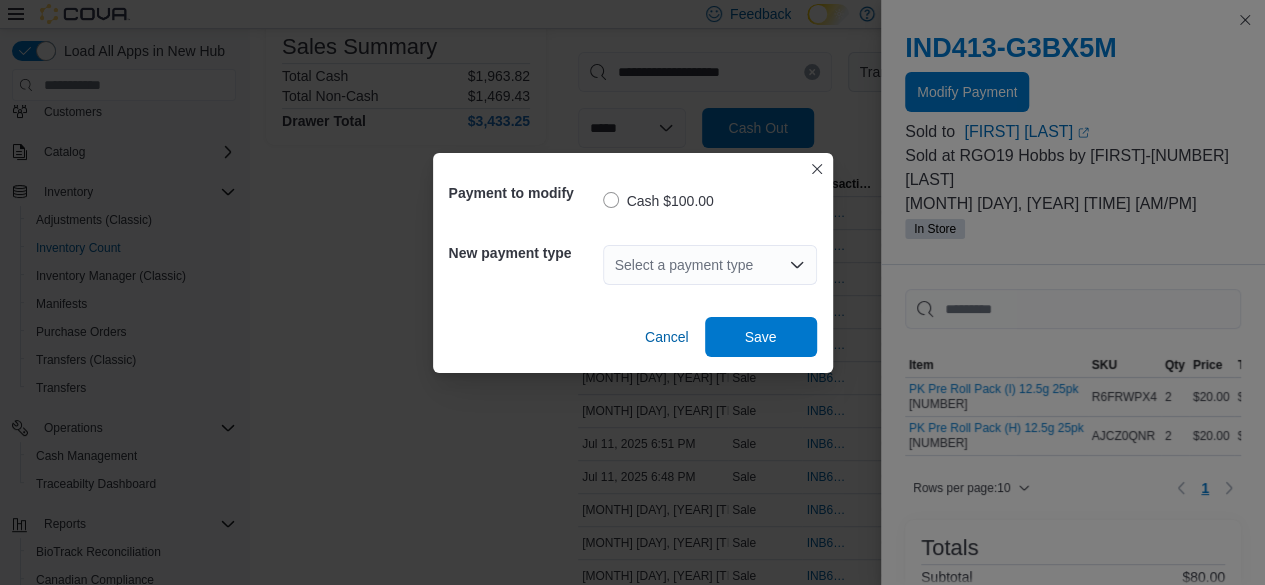 click on "Select a payment type" at bounding box center (710, 265) 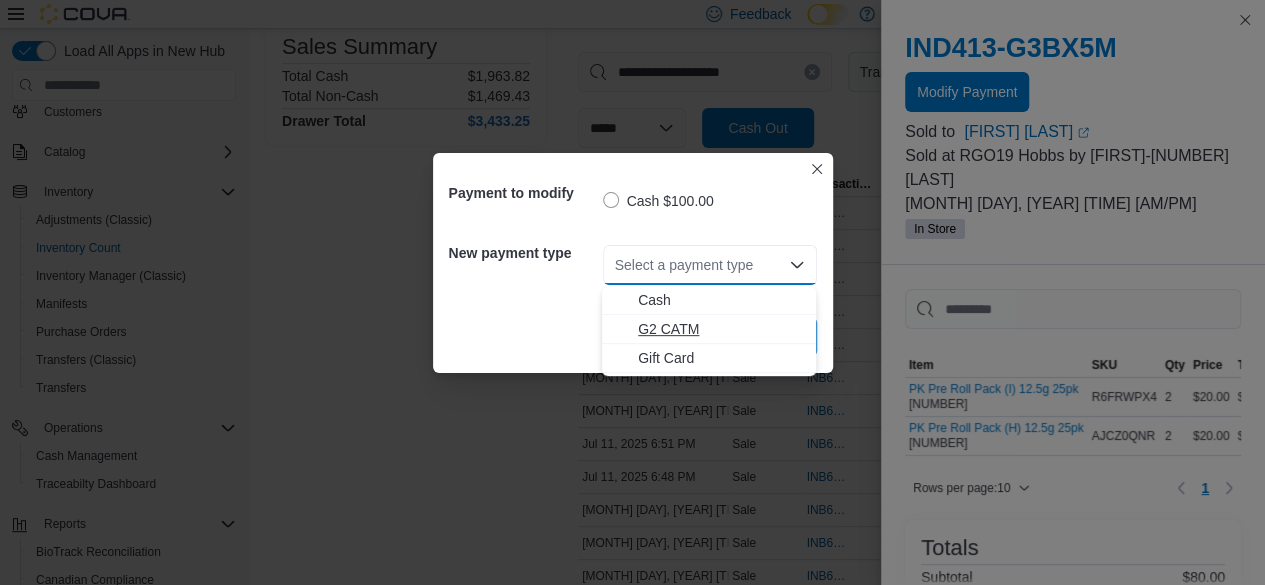 click on "G2 CATM" at bounding box center [721, 329] 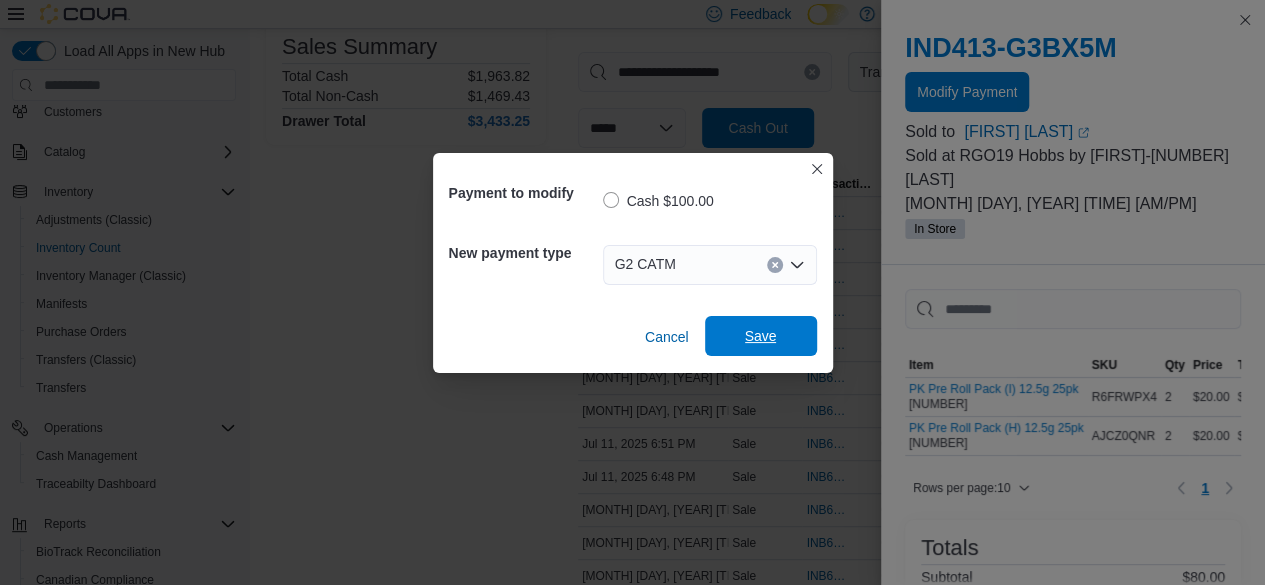 click on "Save" at bounding box center (761, 336) 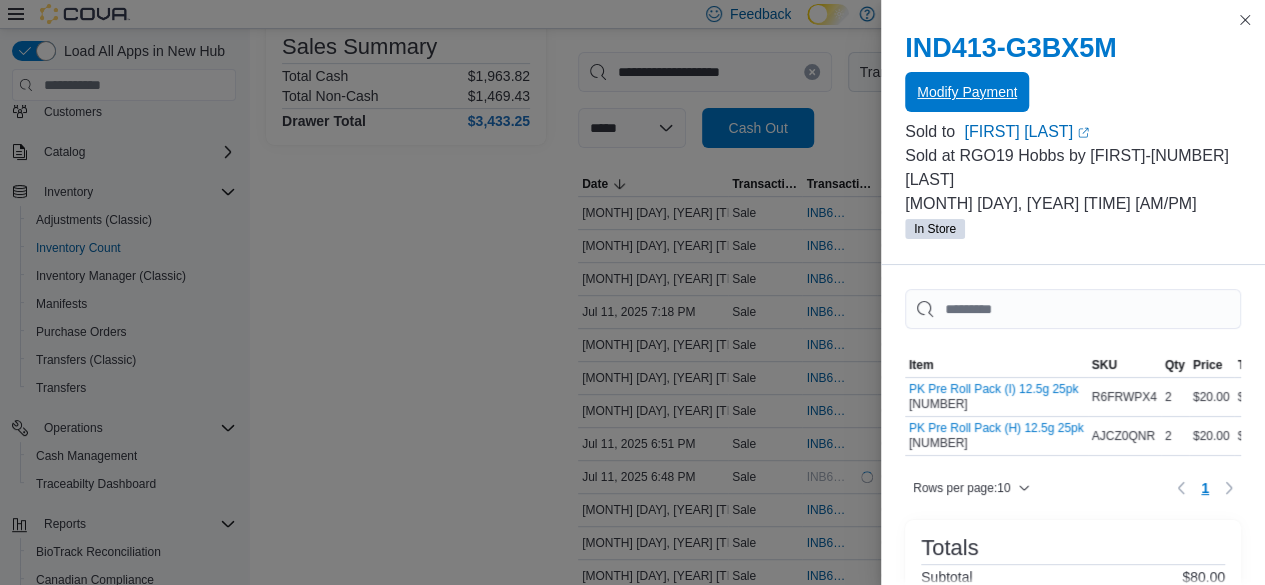 scroll, scrollTop: 0, scrollLeft: 0, axis: both 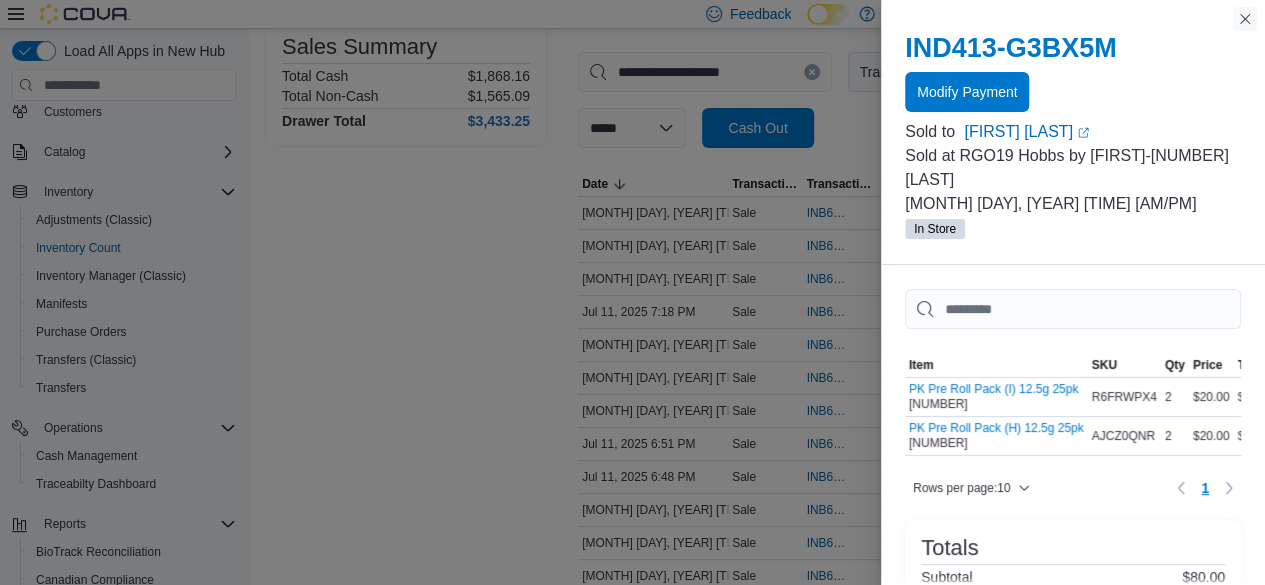 click at bounding box center (1245, 19) 